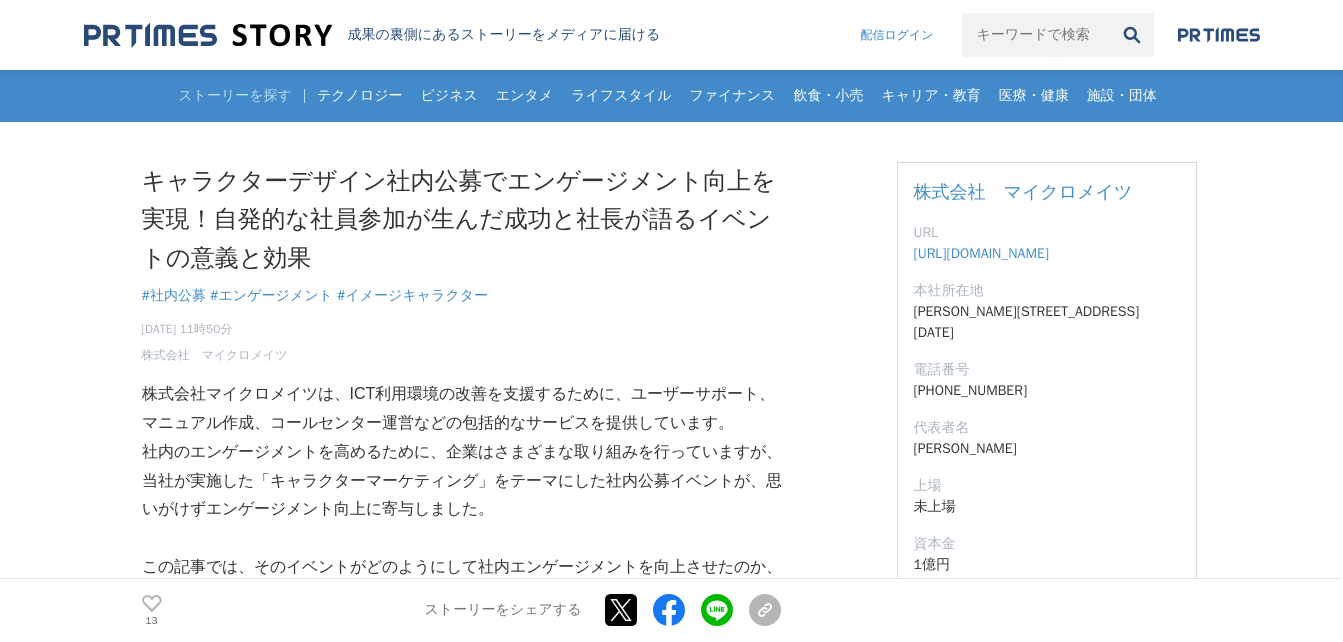 scroll, scrollTop: 400, scrollLeft: 0, axis: vertical 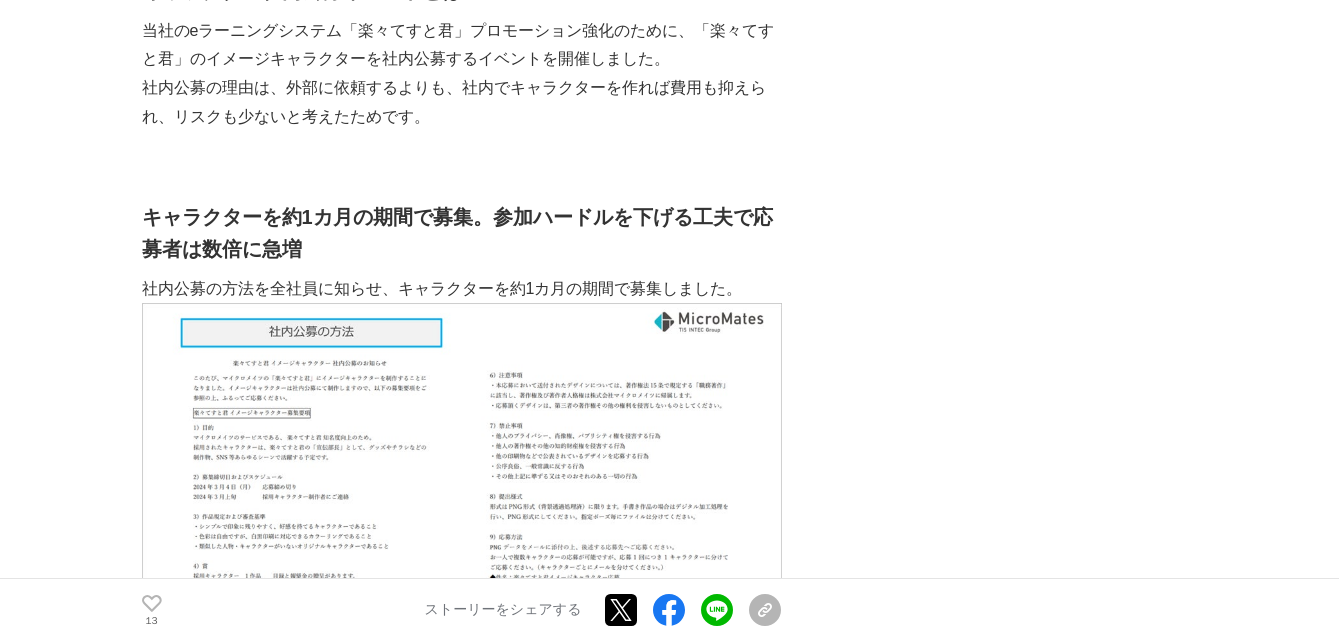 click at bounding box center (462, 484) 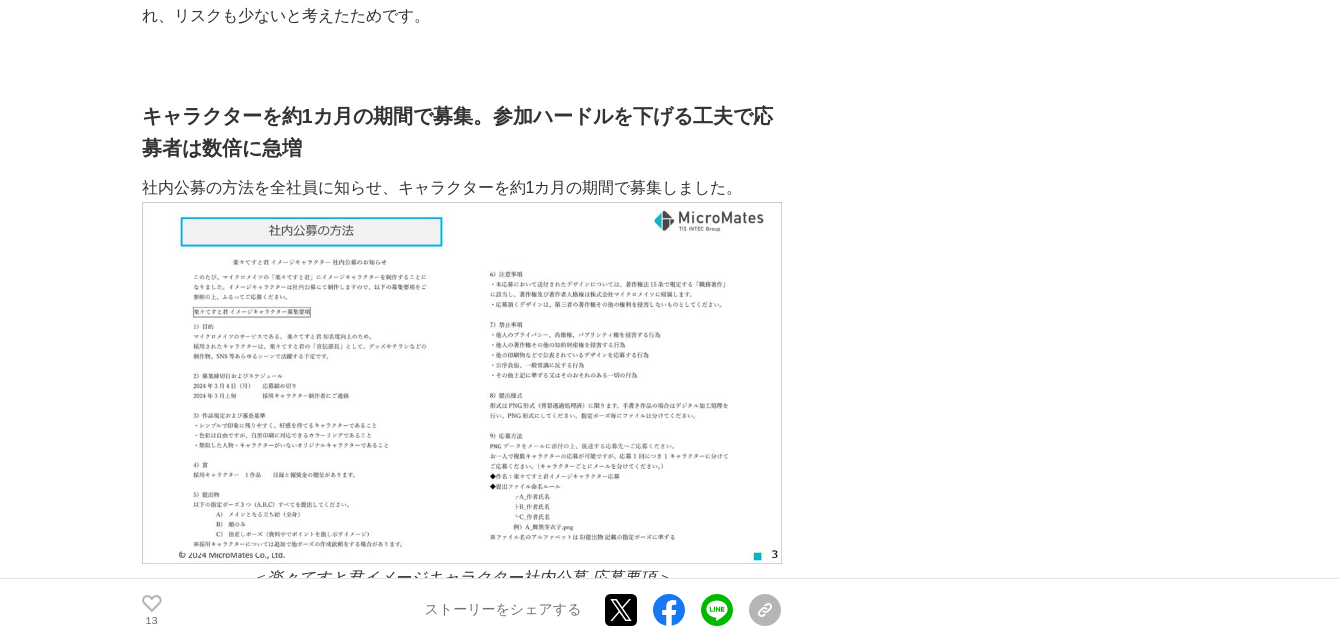 scroll, scrollTop: 1600, scrollLeft: 0, axis: vertical 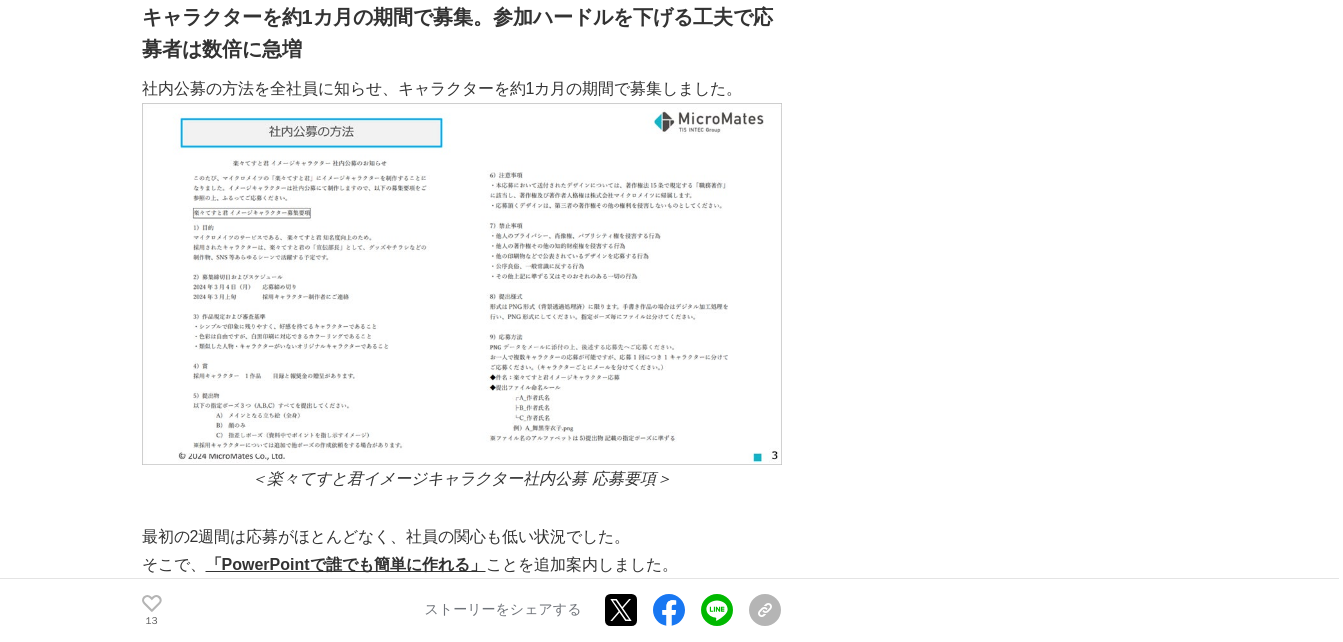 click at bounding box center [462, 284] 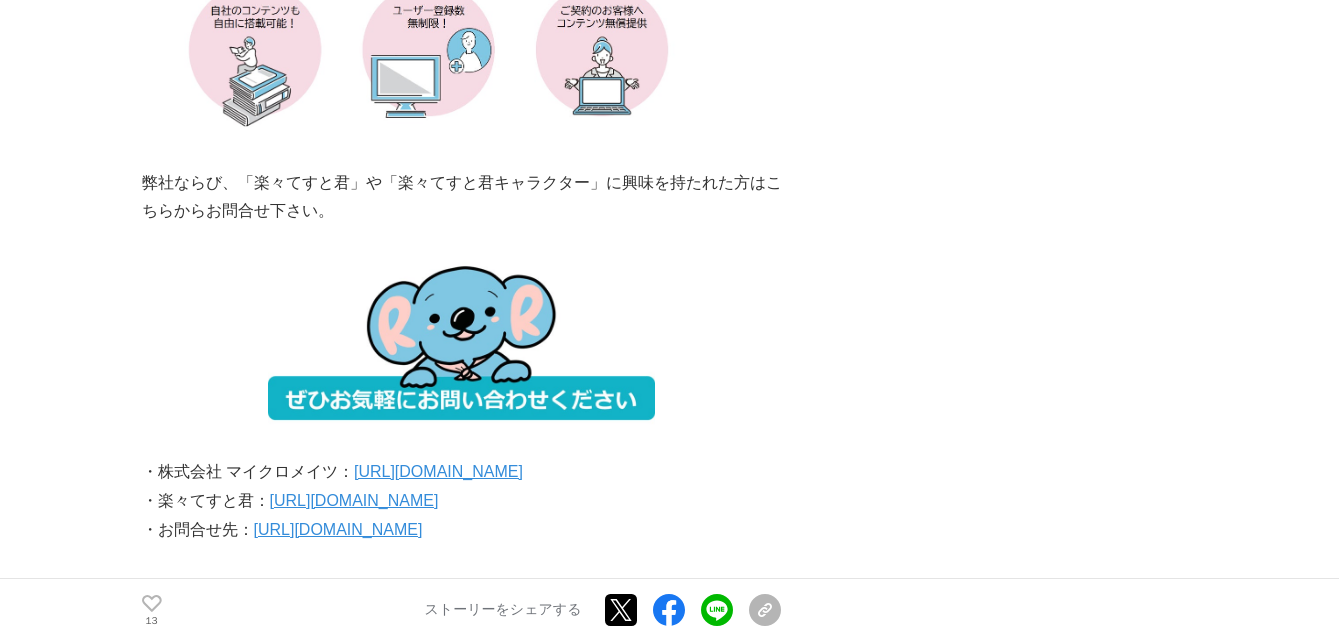 scroll, scrollTop: 7600, scrollLeft: 0, axis: vertical 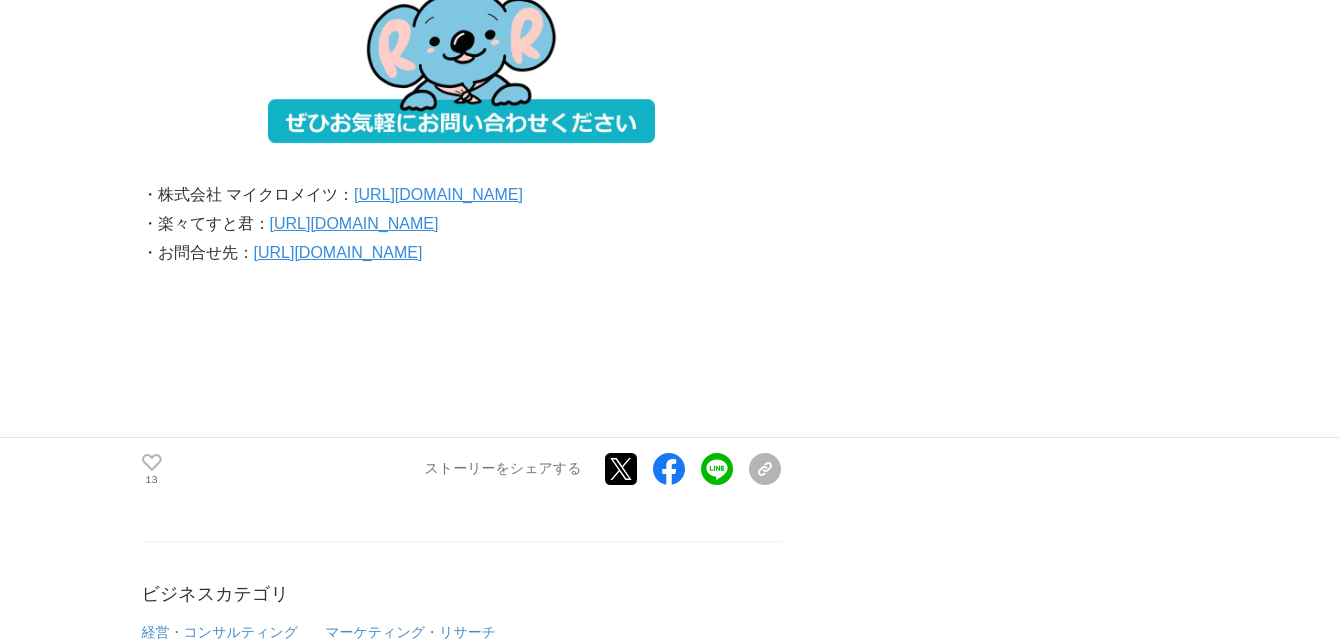 click on "[URL][DOMAIN_NAME]" at bounding box center [438, 194] 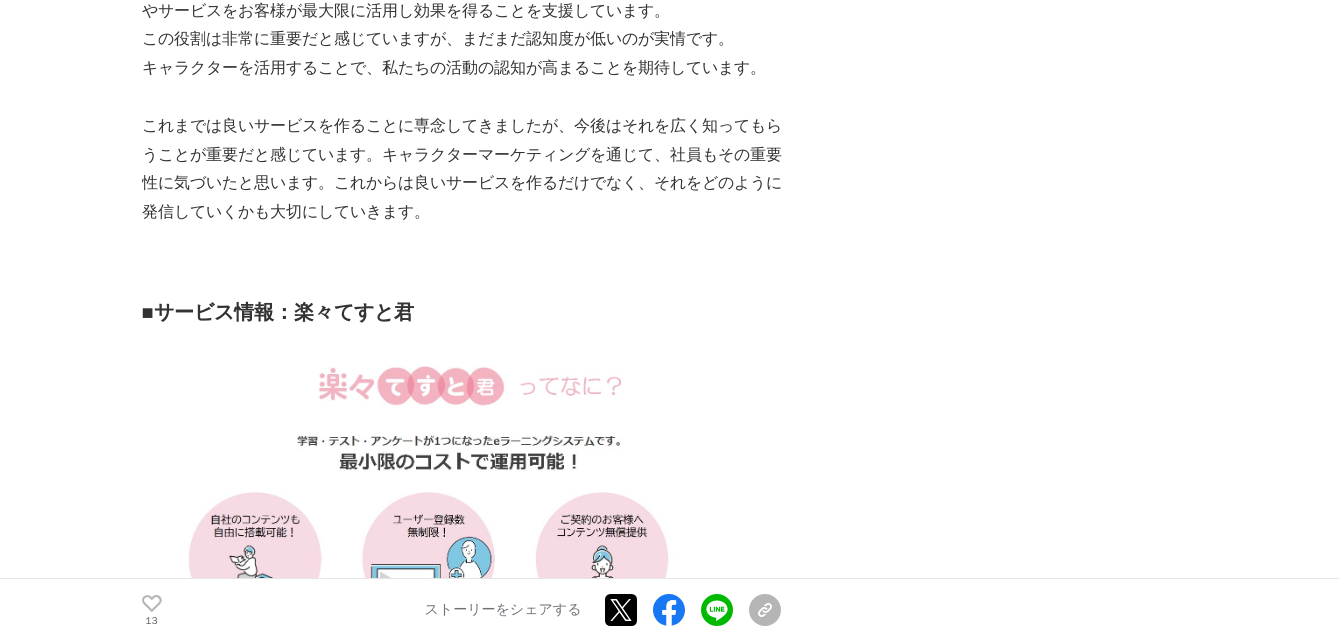 scroll, scrollTop: 6600, scrollLeft: 0, axis: vertical 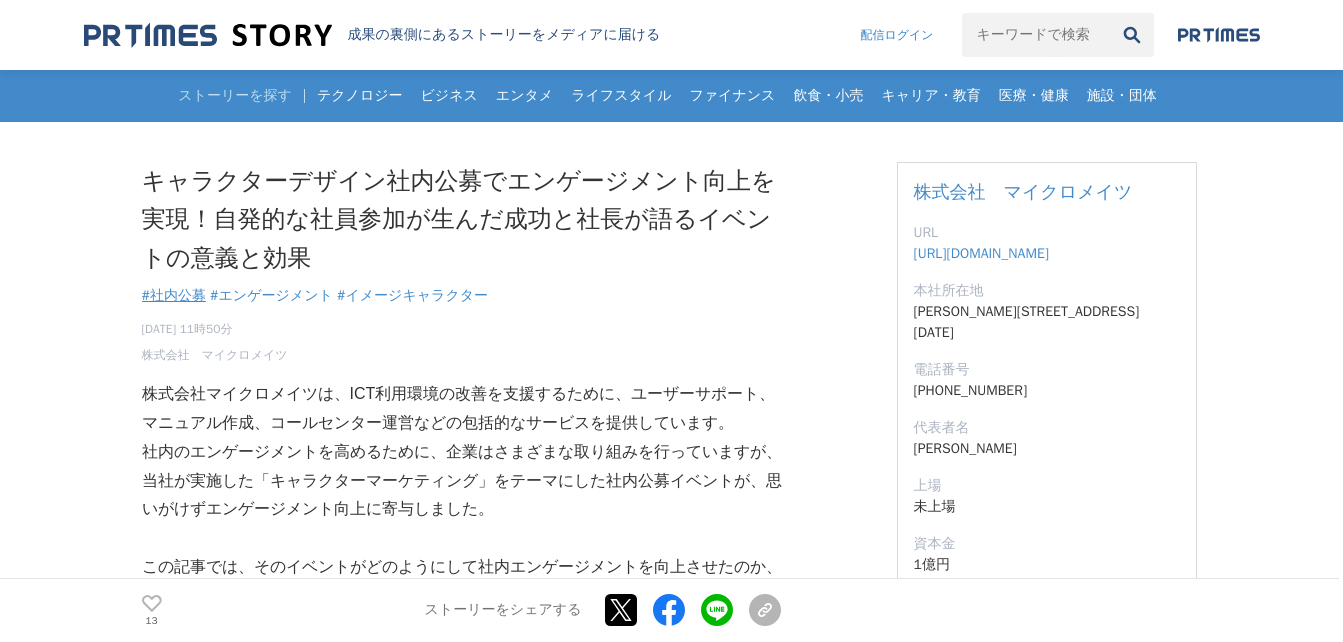 click on "#社内公募" at bounding box center (174, 295) 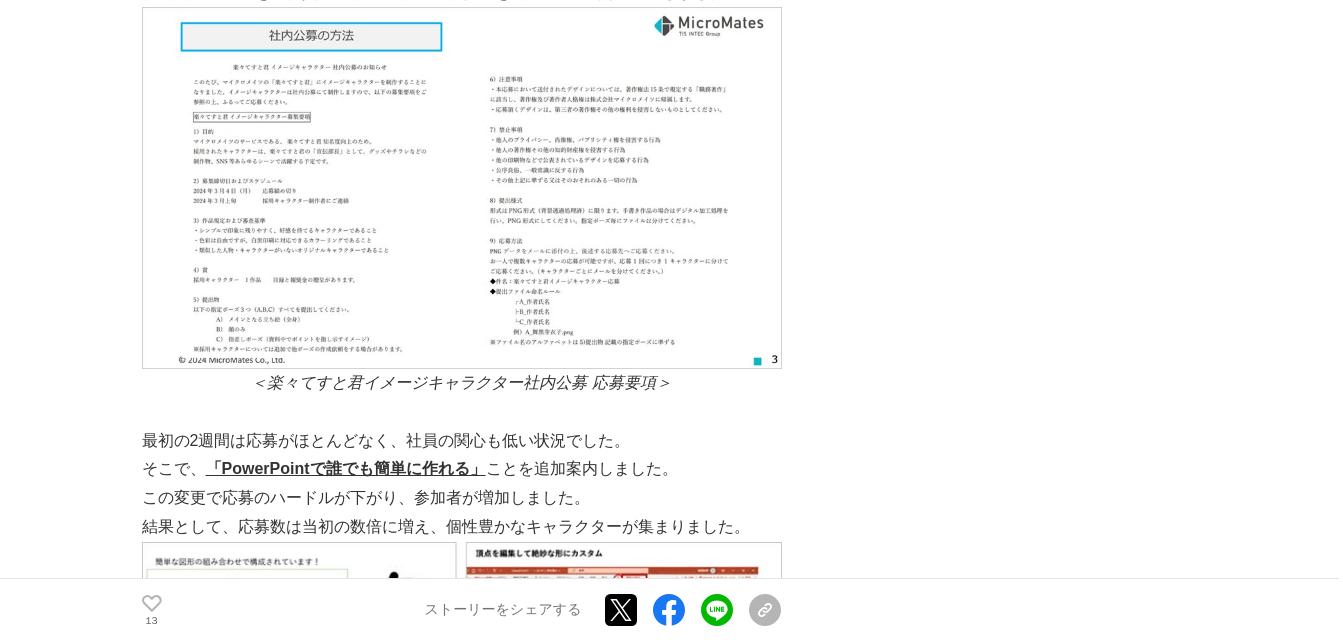 scroll, scrollTop: 1600, scrollLeft: 0, axis: vertical 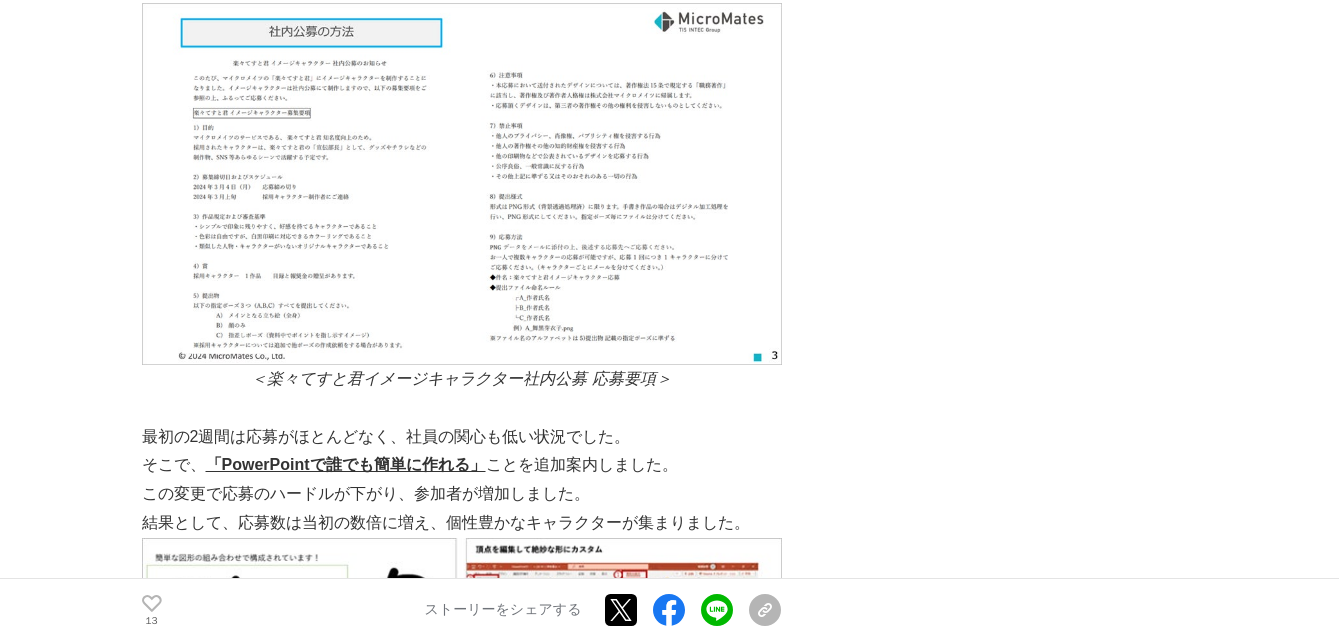 click at bounding box center (462, 184) 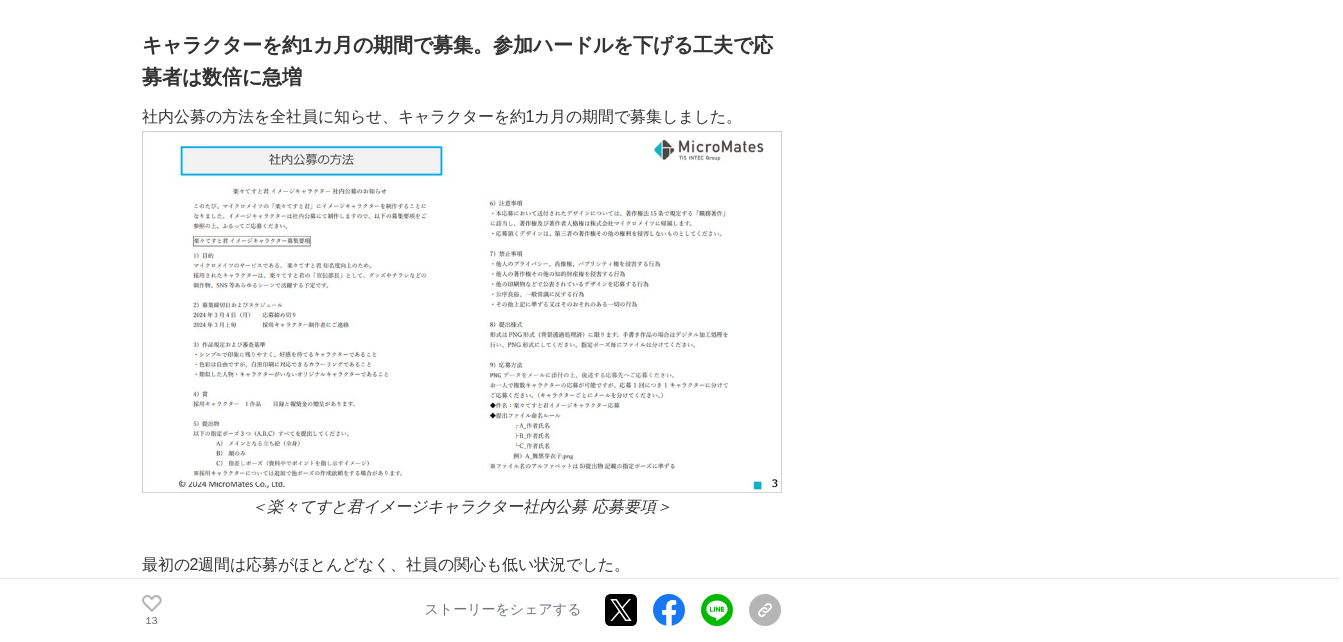 scroll, scrollTop: 1300, scrollLeft: 0, axis: vertical 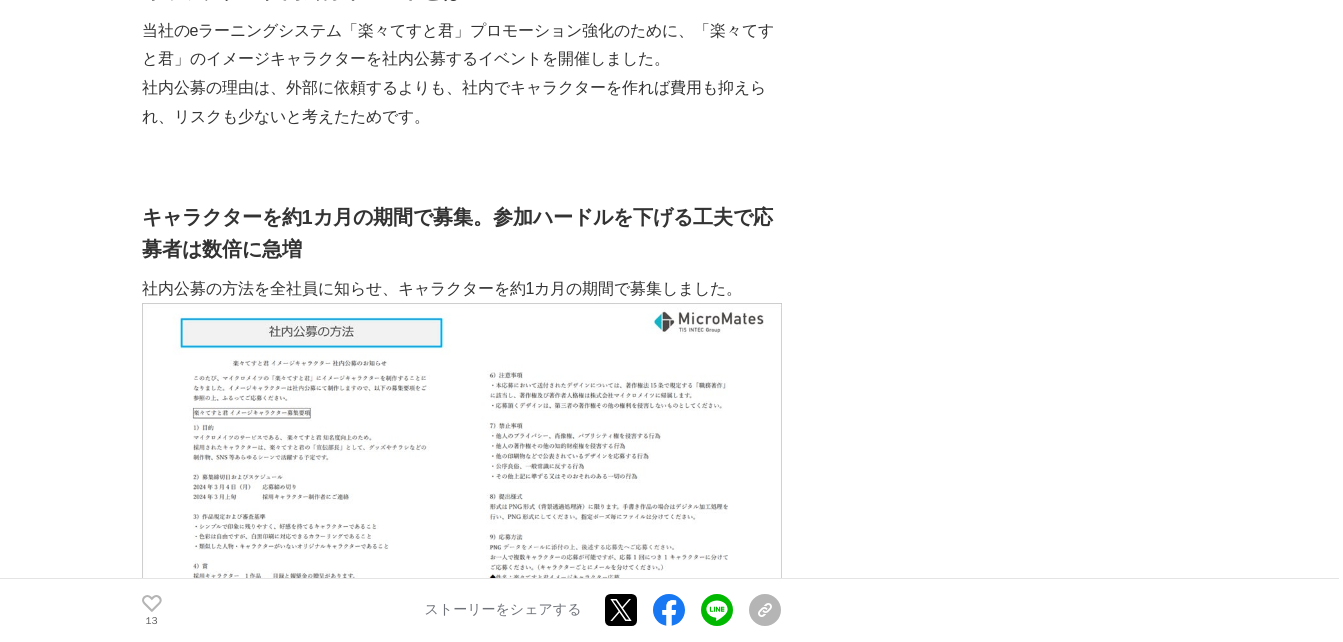 click at bounding box center [462, 484] 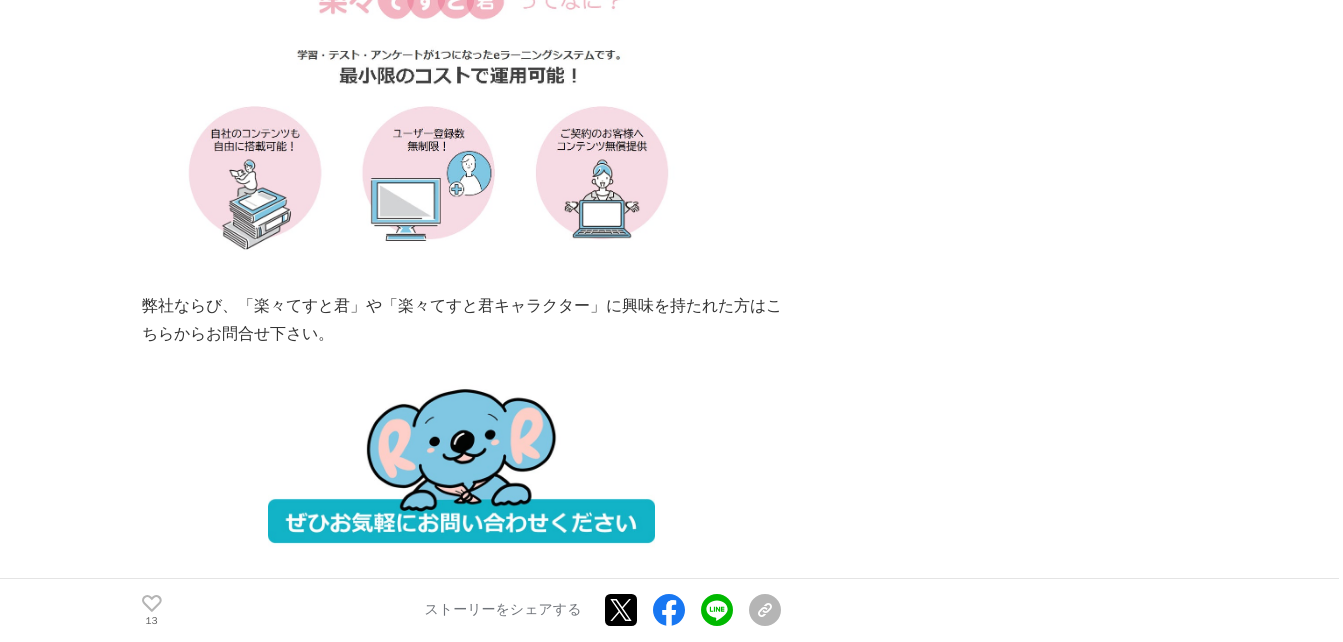 scroll, scrollTop: 7500, scrollLeft: 0, axis: vertical 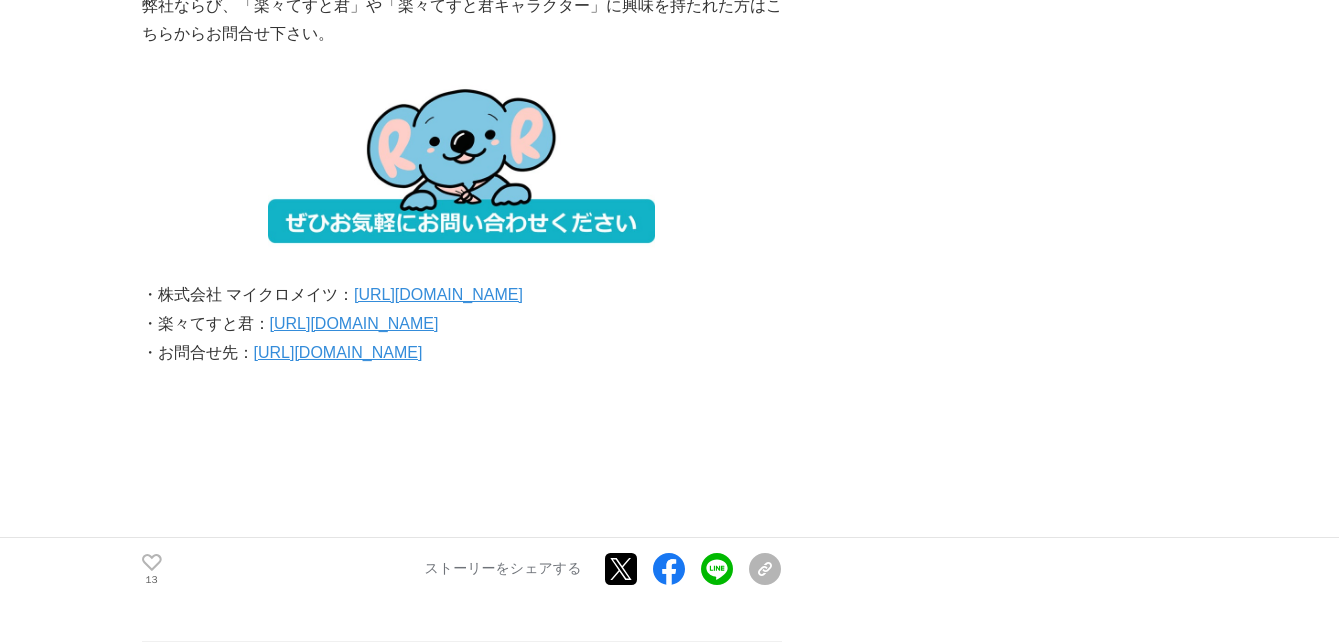 click on "[URL][DOMAIN_NAME]" at bounding box center (354, 323) 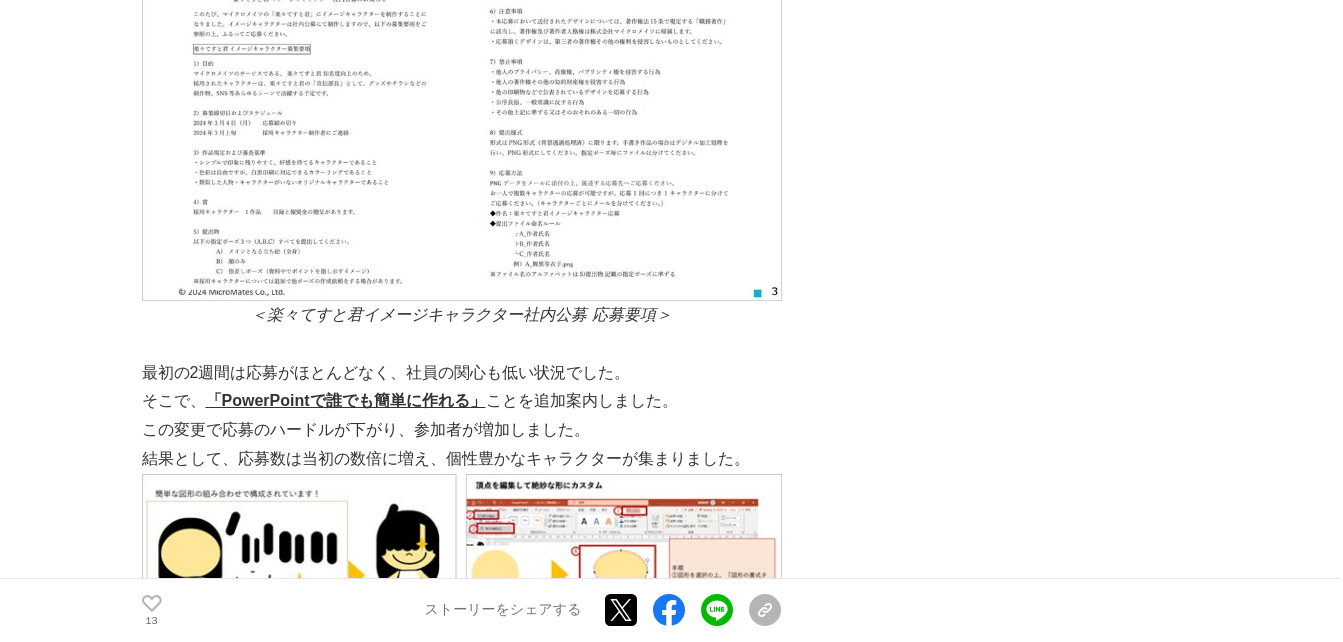 scroll, scrollTop: 1400, scrollLeft: 0, axis: vertical 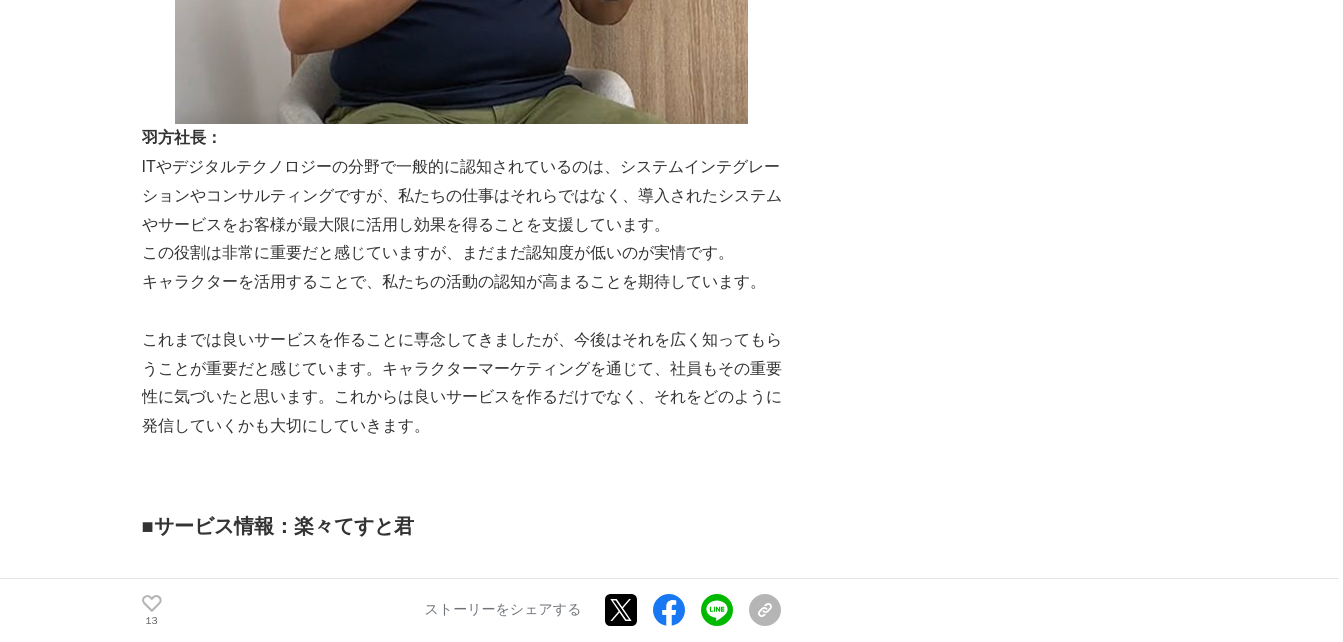 drag, startPoint x: 599, startPoint y: 411, endPoint x: 382, endPoint y: 336, distance: 229.59529 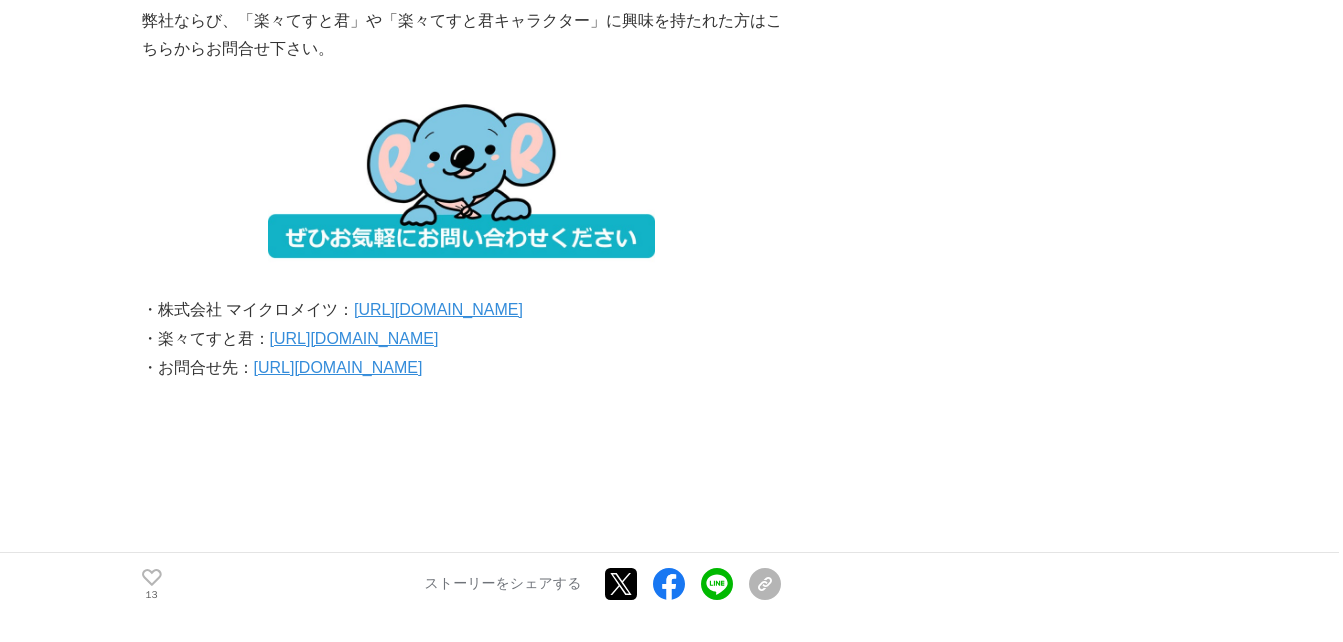 scroll, scrollTop: 7500, scrollLeft: 0, axis: vertical 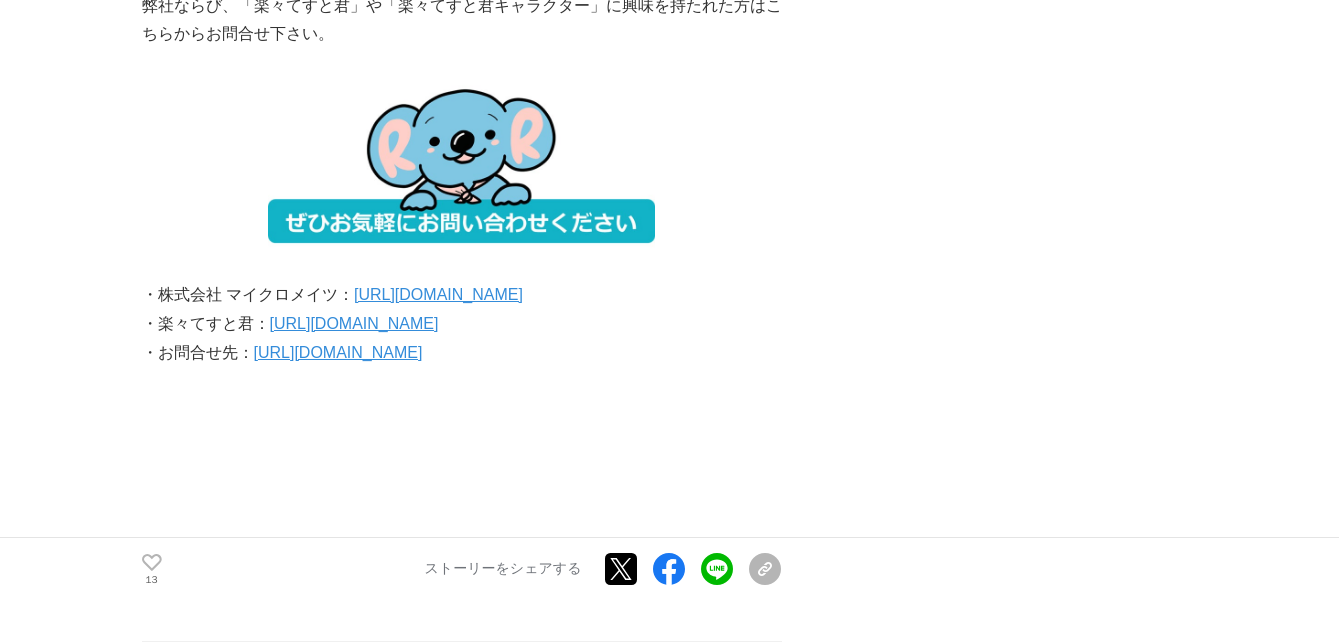click on "[URL][DOMAIN_NAME]" at bounding box center [354, 323] 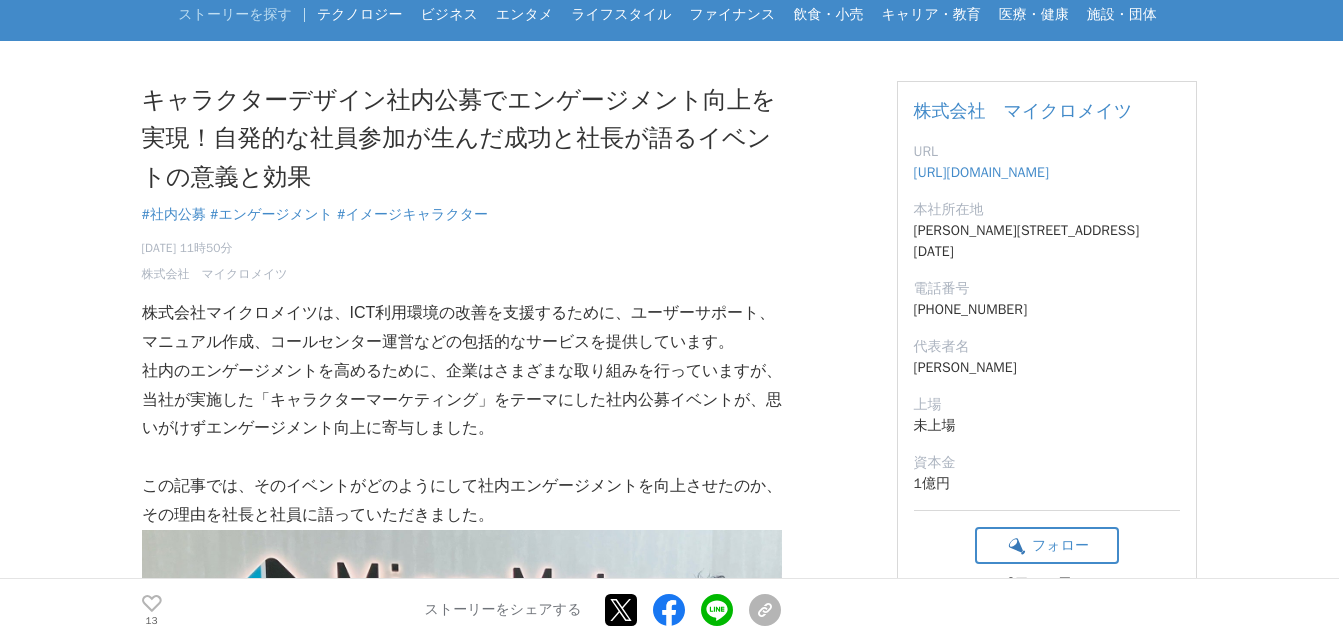 scroll, scrollTop: 0, scrollLeft: 0, axis: both 